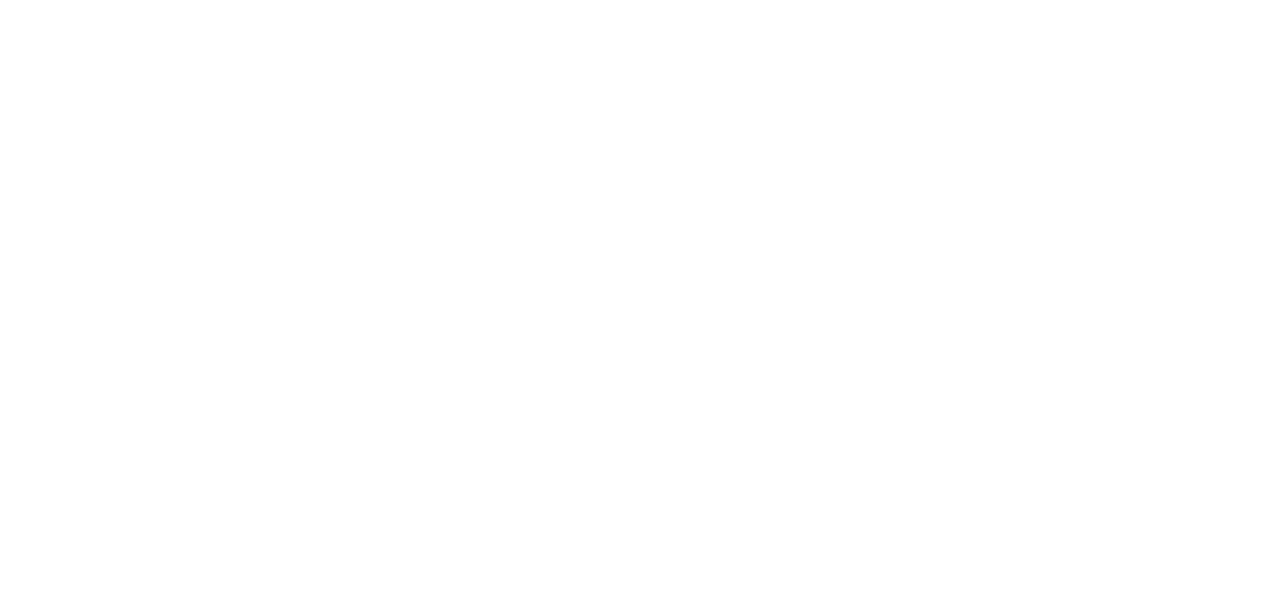 scroll, scrollTop: 0, scrollLeft: 0, axis: both 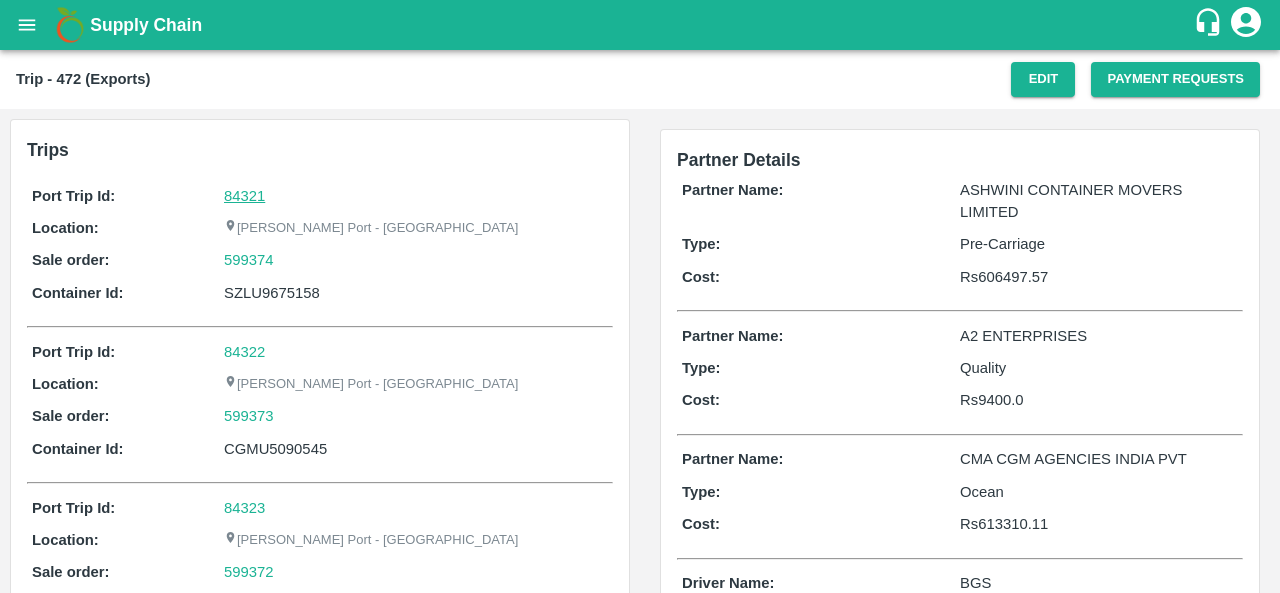 click on "84321" at bounding box center (244, 196) 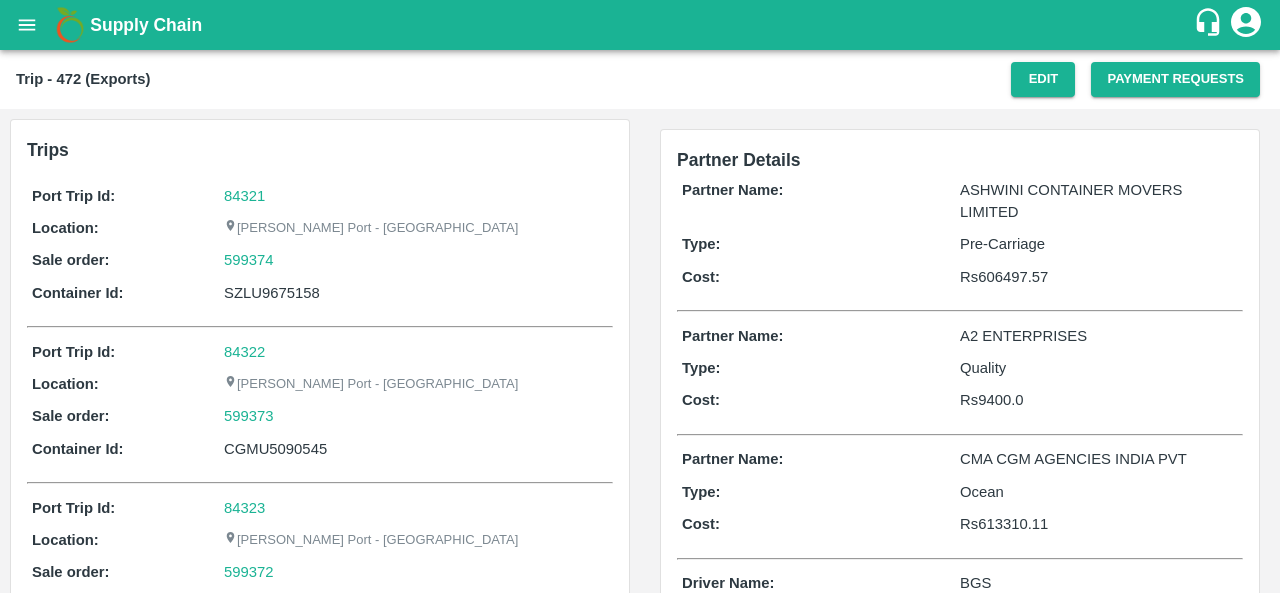 click on "599374" at bounding box center [416, 260] 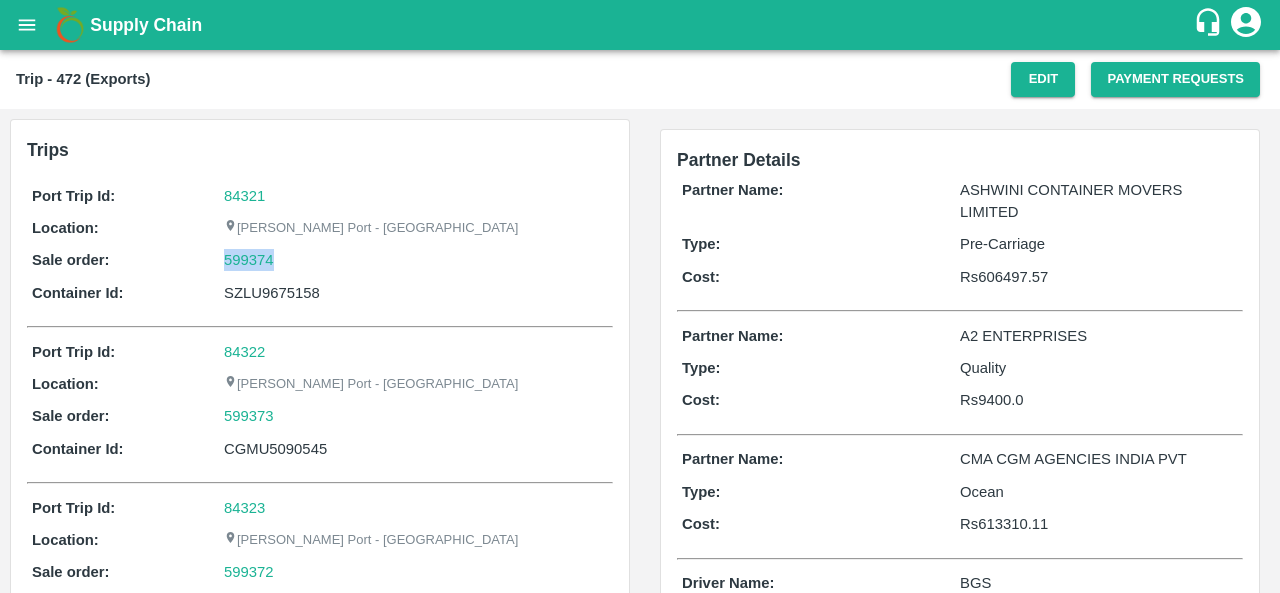 click on "599374" at bounding box center [416, 260] 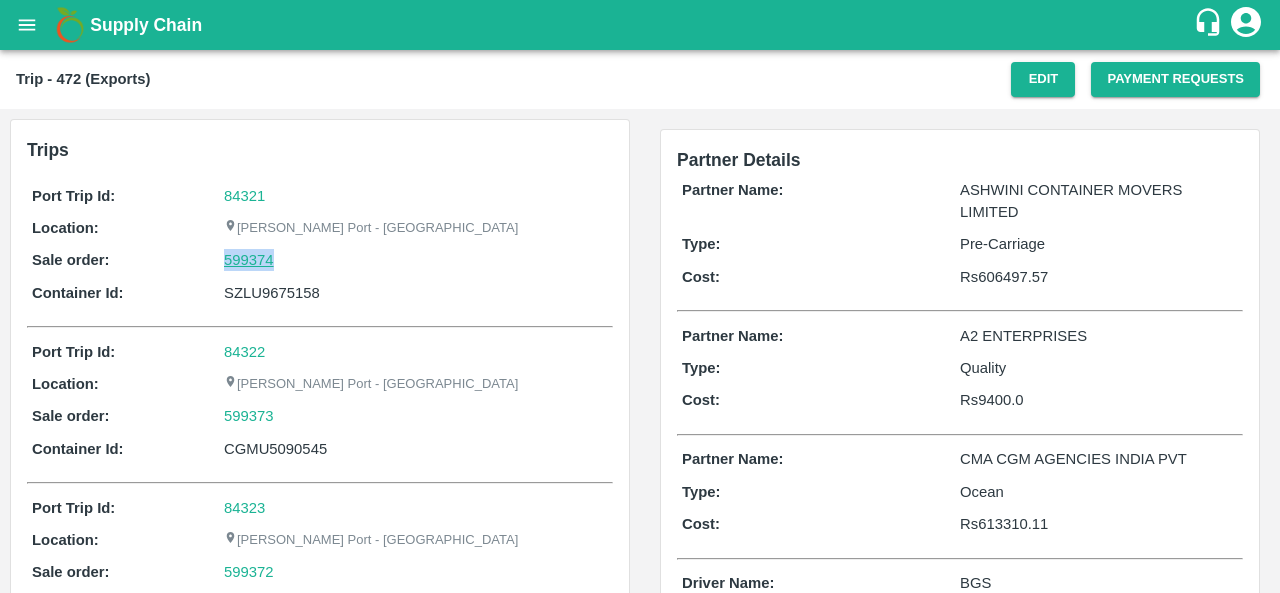click on "599374" at bounding box center (249, 260) 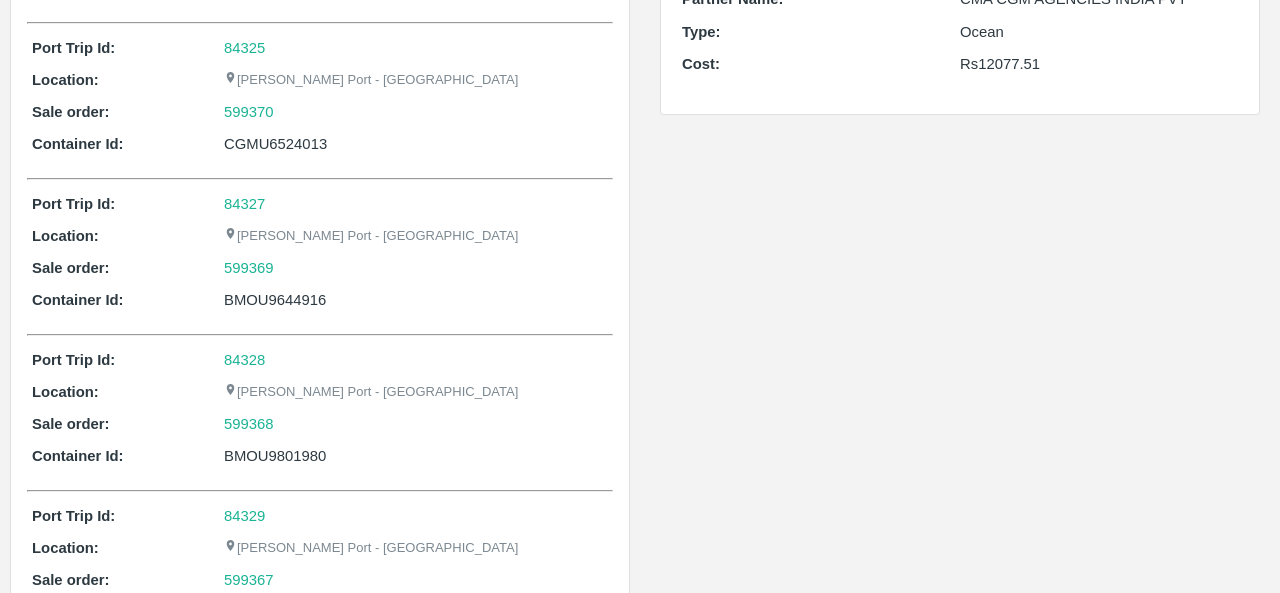scroll, scrollTop: 150, scrollLeft: 0, axis: vertical 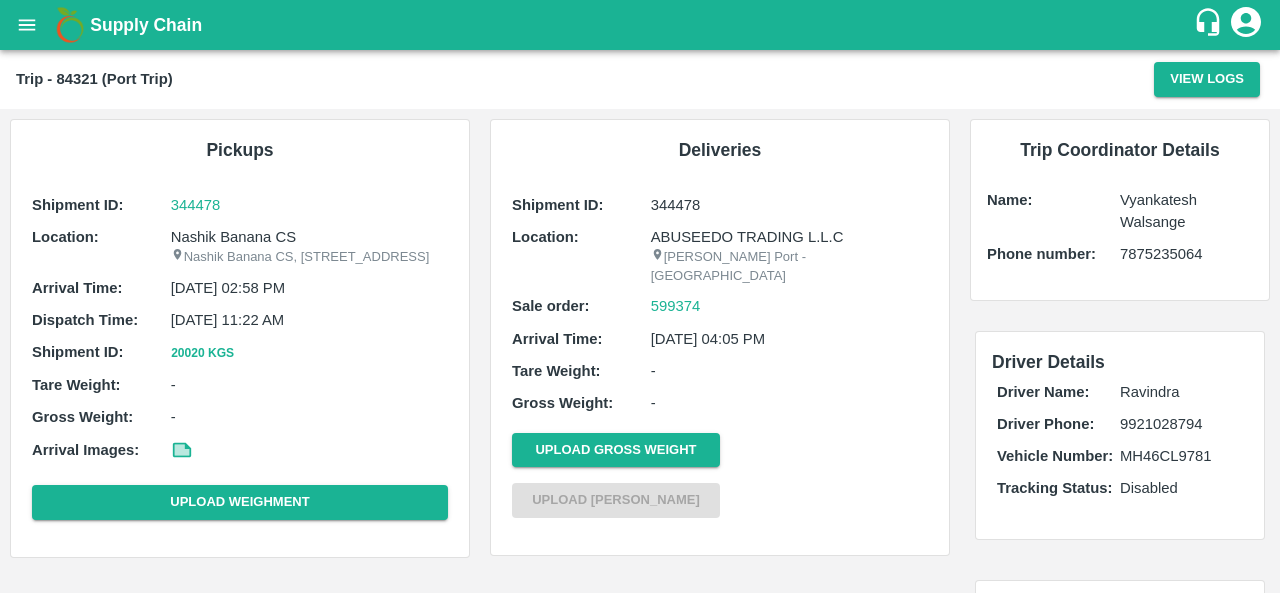 click on "Nashik Banana CS" at bounding box center [309, 237] 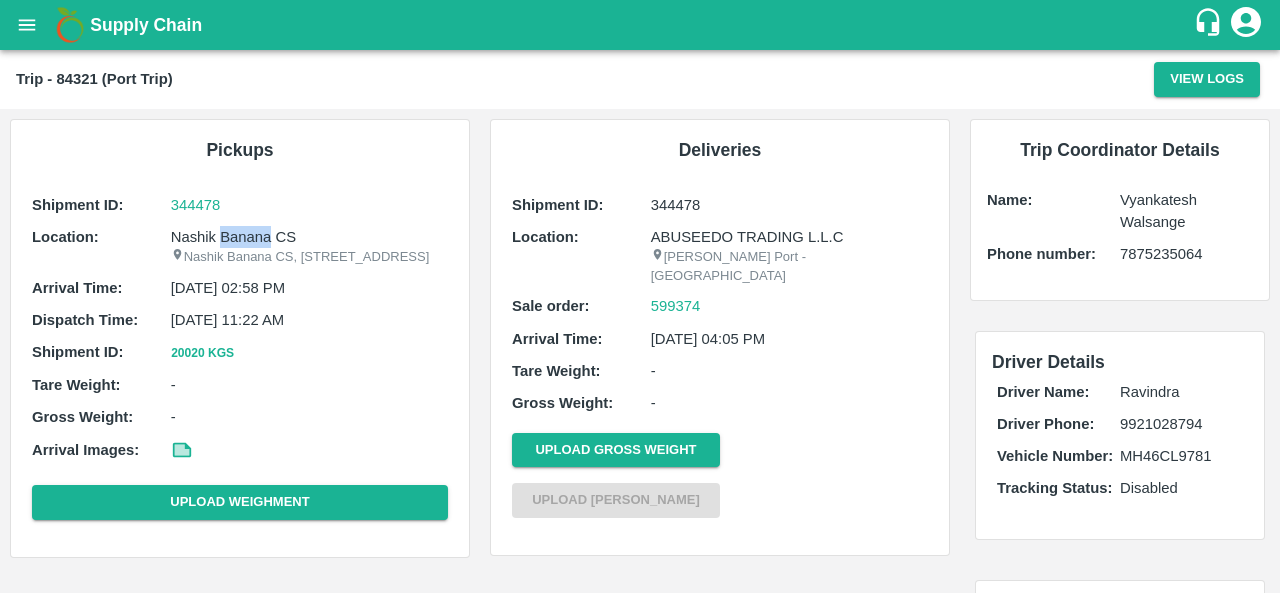 click on "Nashik Banana CS" at bounding box center (309, 237) 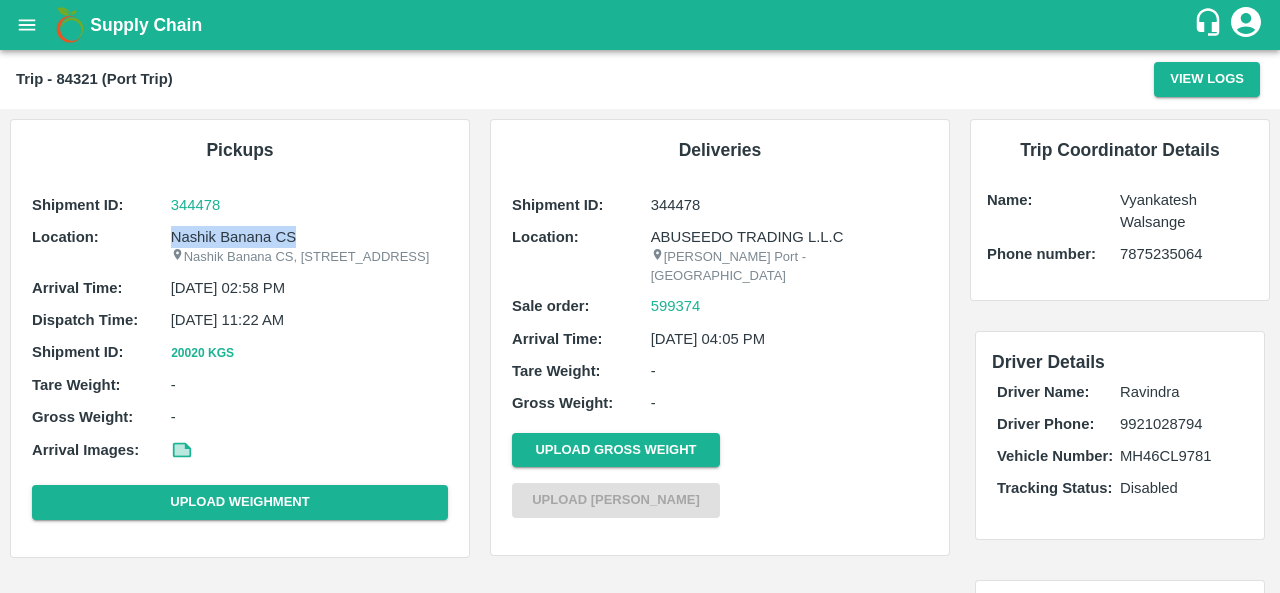 click on "Nashik Banana CS" at bounding box center (309, 237) 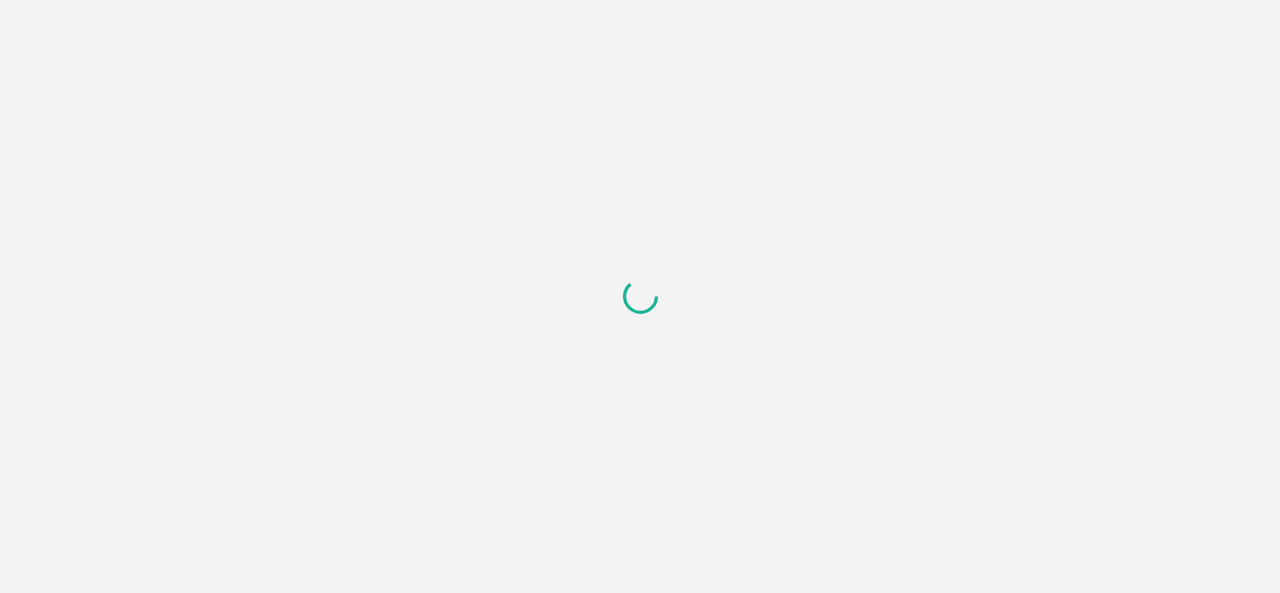 scroll, scrollTop: 0, scrollLeft: 0, axis: both 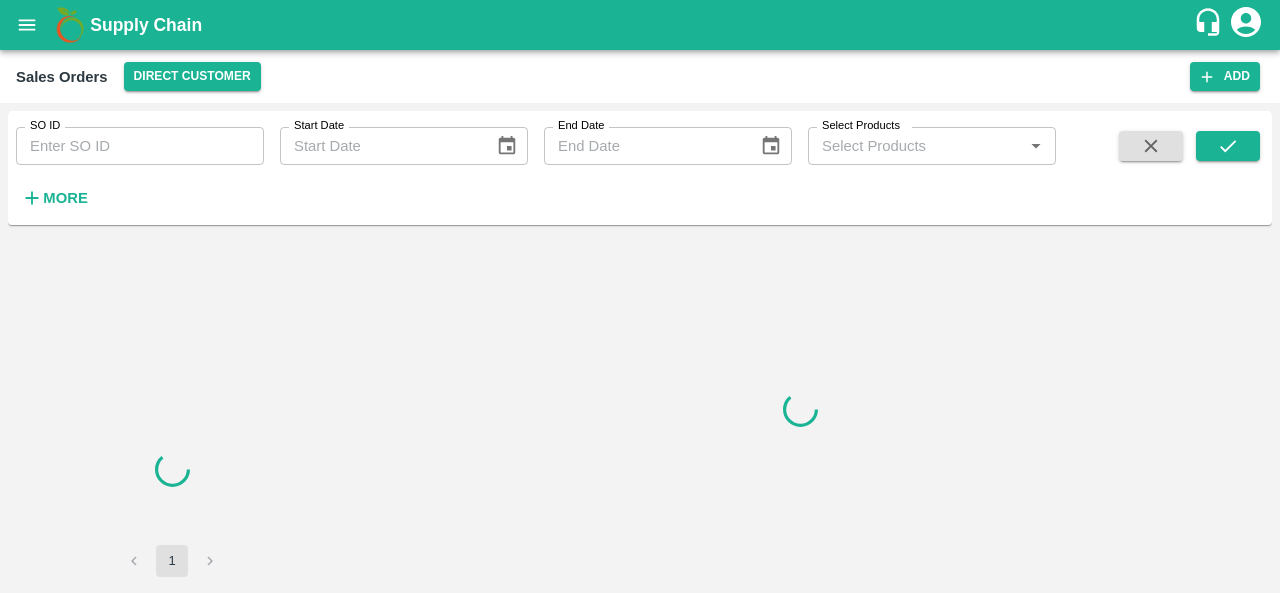 click on "SO ID" at bounding box center [140, 146] 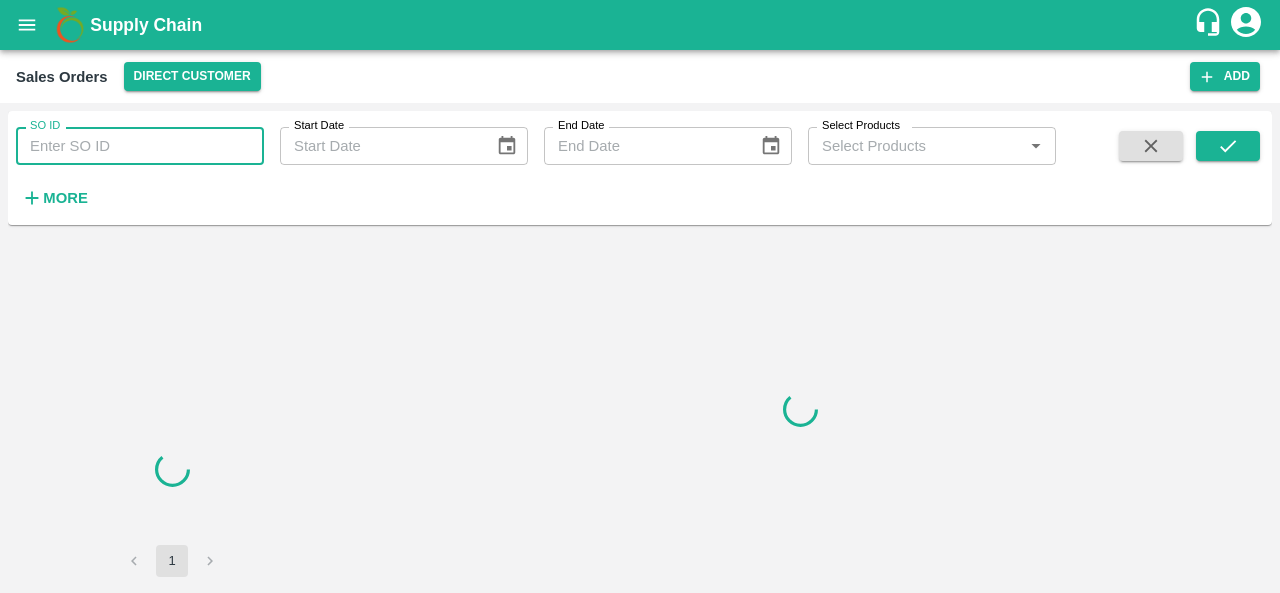 paste on "599374" 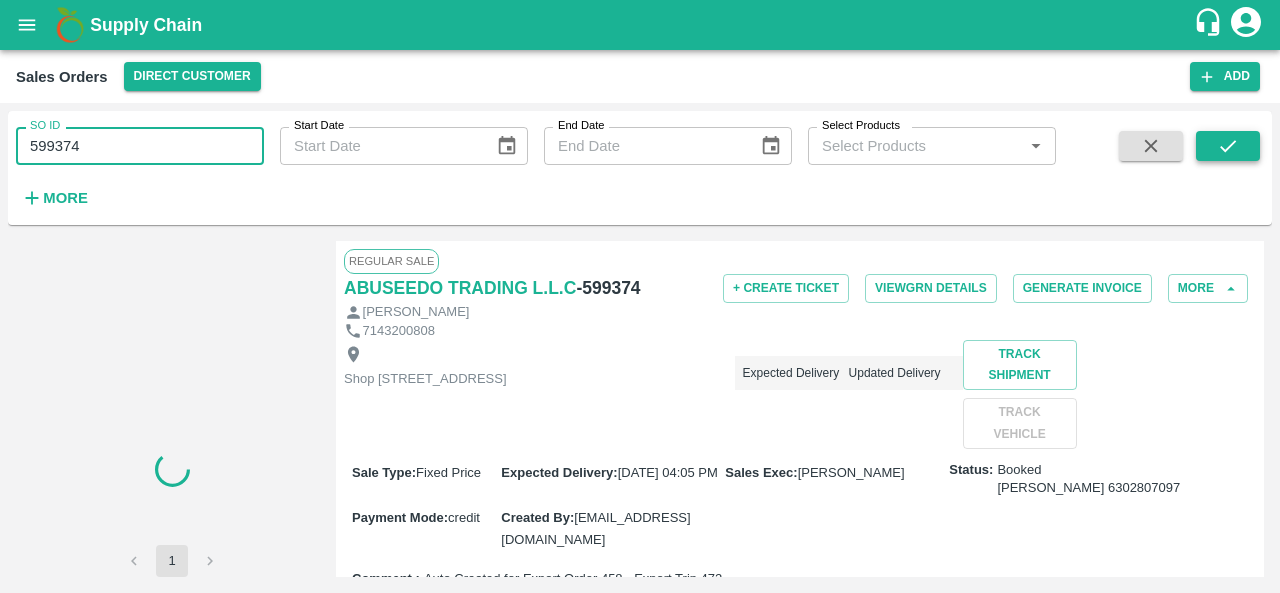 type on "599374" 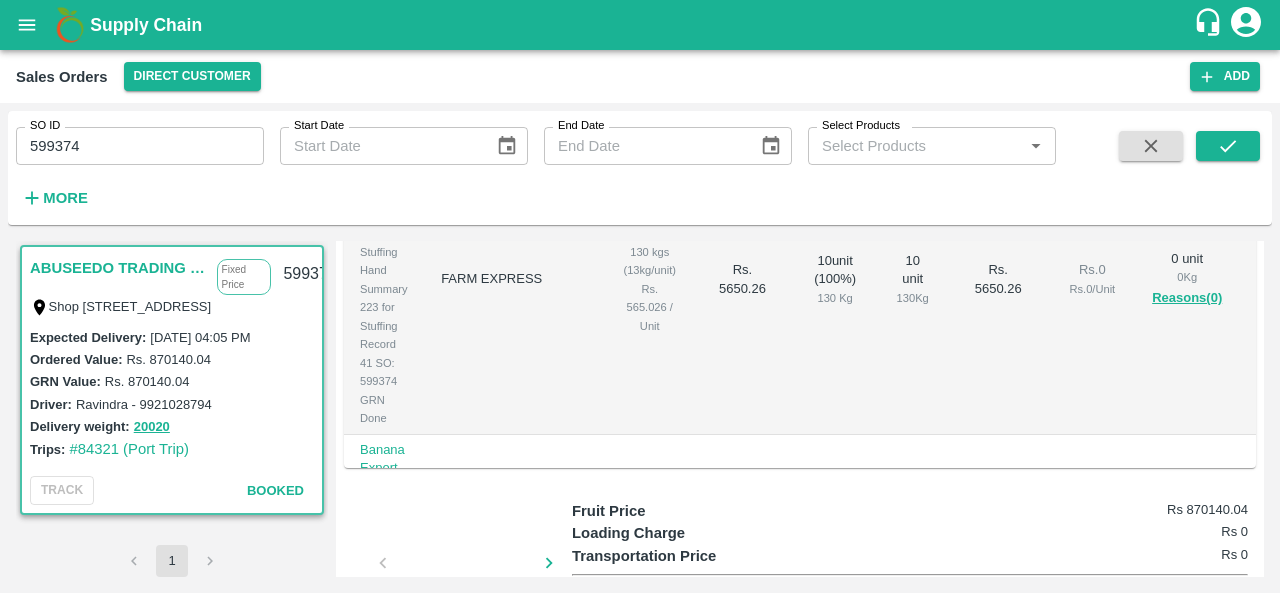 scroll, scrollTop: 564, scrollLeft: 0, axis: vertical 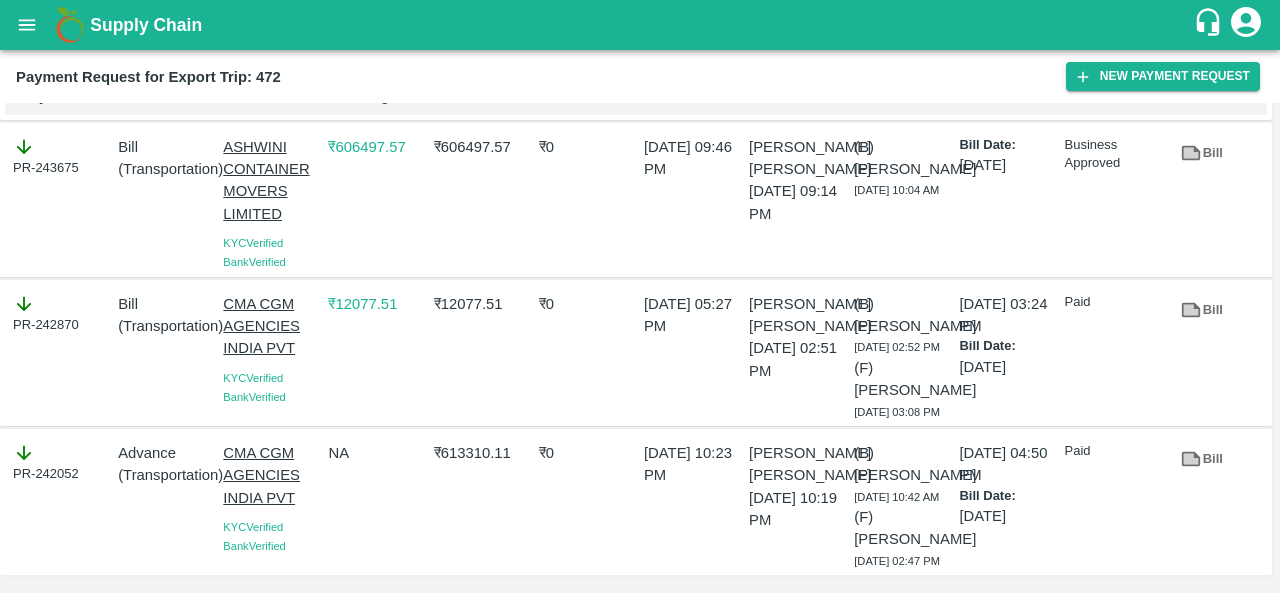click on "PR-242052" at bounding box center [61, 463] 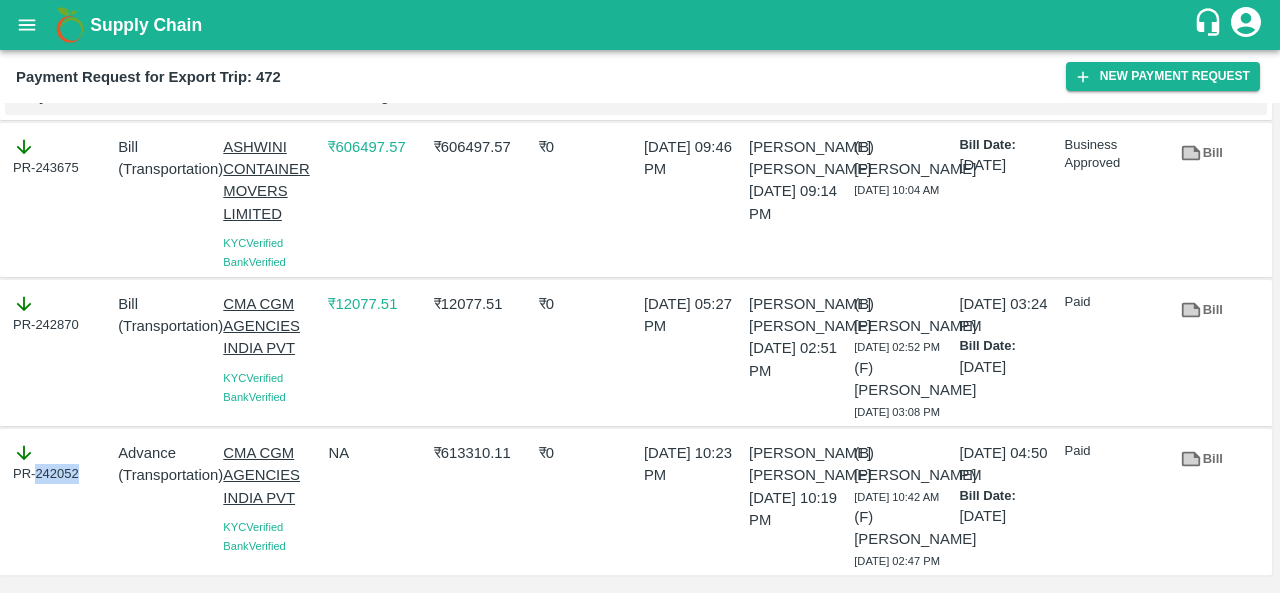 click on "PR-242052" at bounding box center (61, 463) 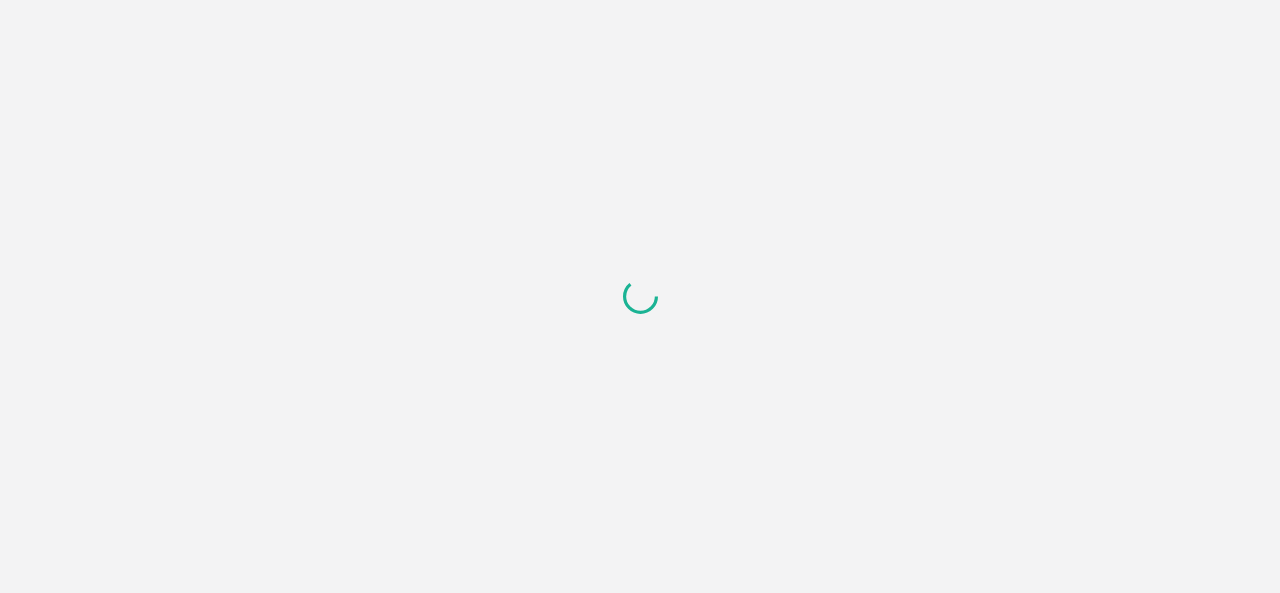 scroll, scrollTop: 0, scrollLeft: 0, axis: both 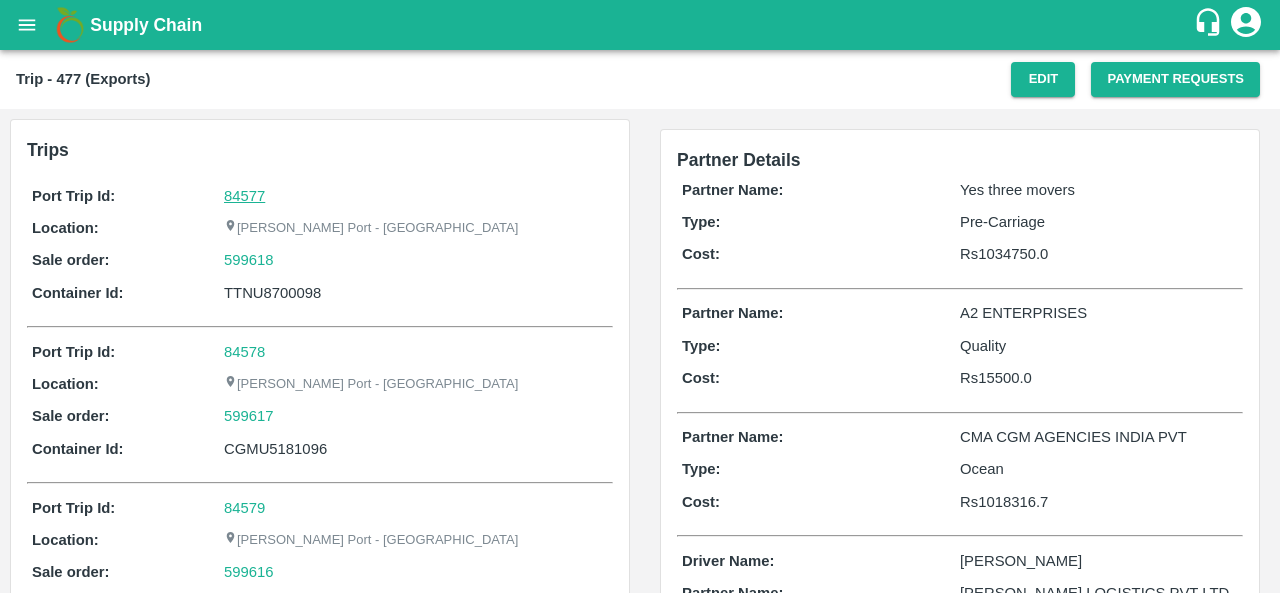 click on "84577" at bounding box center (244, 196) 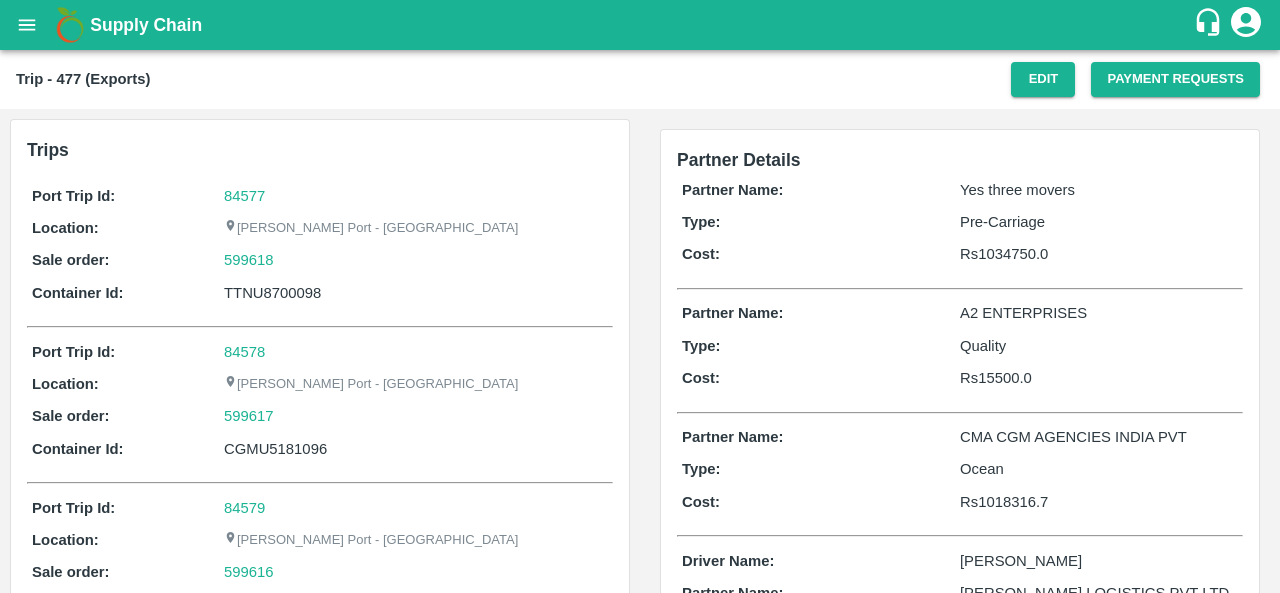 click on "599618" at bounding box center (416, 260) 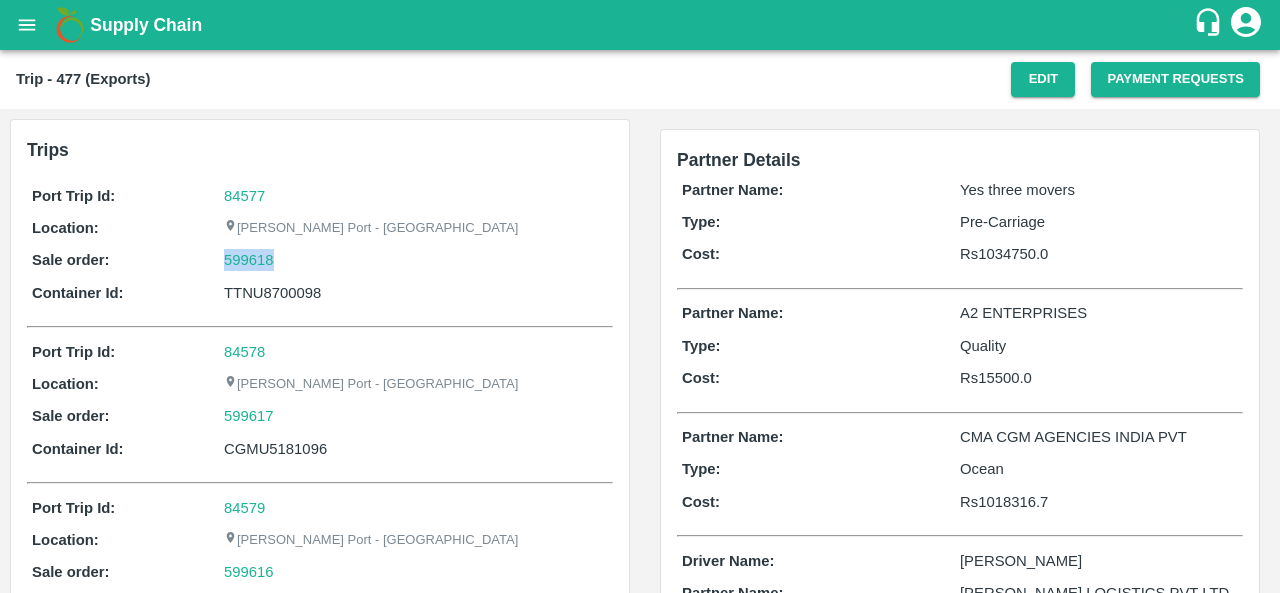 click on "599618" at bounding box center [416, 260] 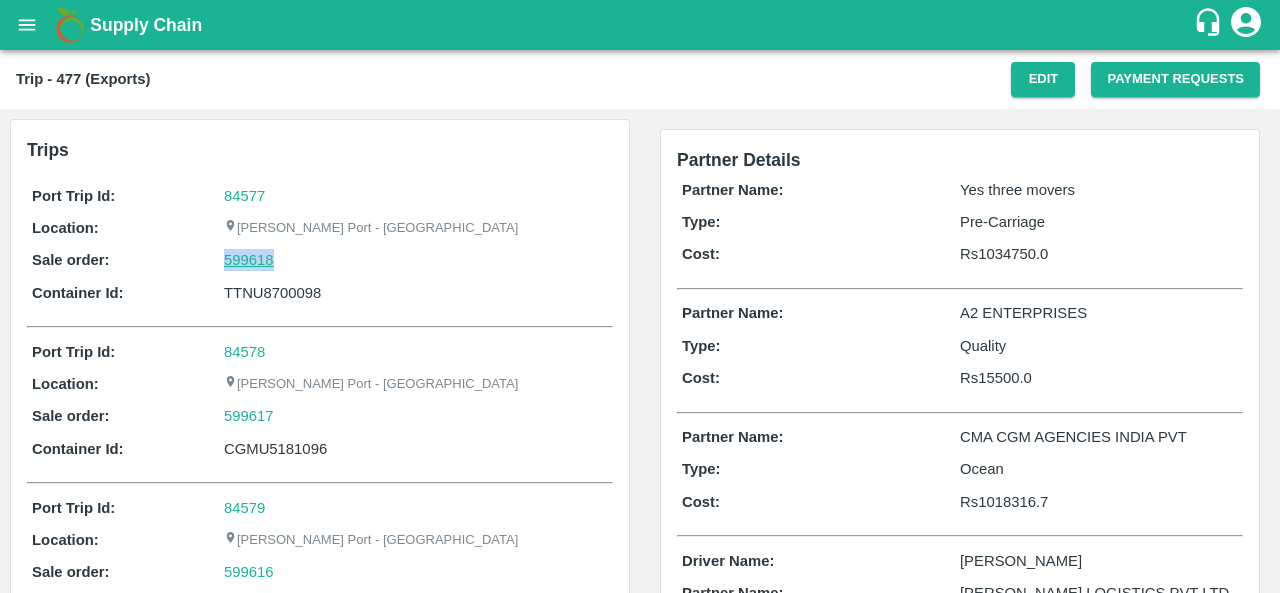 click on "599618" at bounding box center [249, 260] 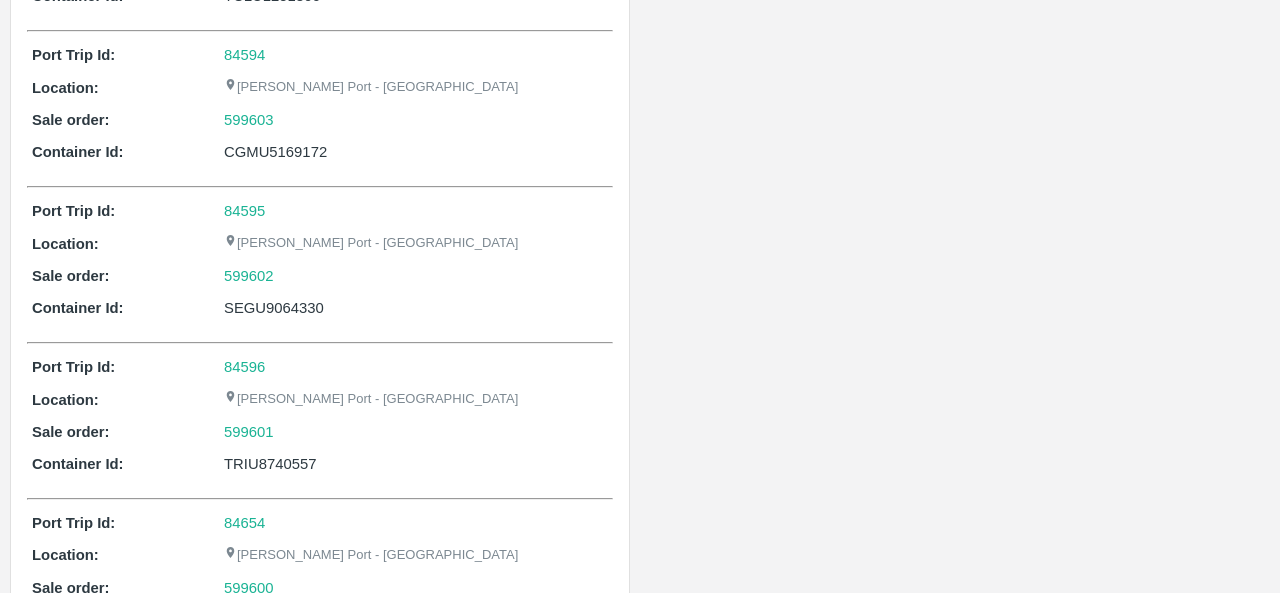scroll, scrollTop: 306, scrollLeft: 0, axis: vertical 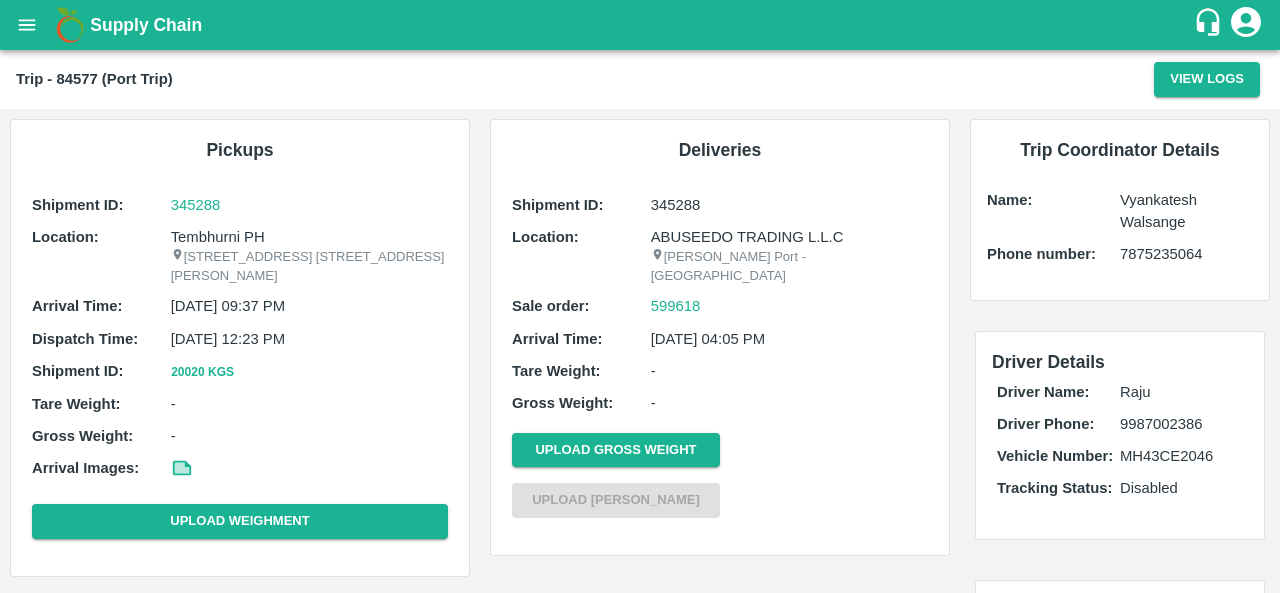 click on "Shipment ID: 345288 Location: [STREET_ADDRESS] E-5, YASHSHREE INDUSTRIES, M.I.D.C., A/P TEMBHURANI [PERSON_NAME], [GEOGRAPHIC_DATA], [GEOGRAPHIC_DATA], 413211, [GEOGRAPHIC_DATA] Arrival Time: [DATE] 09:37 PM Dispatch Time: [DATE] 12:23 PM Shipment ID: 20020  Kgs Tare Weight: - Gross Weight: - Arrival Images: Upload Weighment" at bounding box center (240, 370) 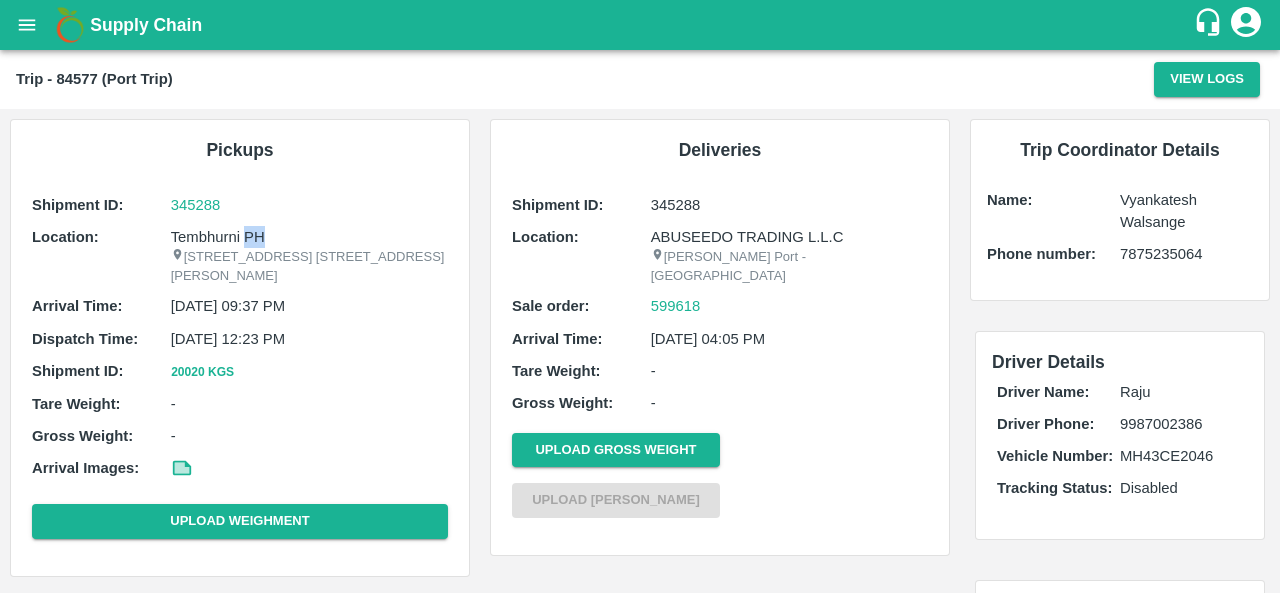click on "Shipment ID: 345288 Location: Tembhurni PH Tembhurni PH 205, PLOT NO. E-5, YASHSHREE INDUSTRIES, M.I.D.C., A/P TEMBHURANI TAL MADHA, Solapur, Maharashtra, 413211, India Arrival Time: 13 Jul 2025, 09:37 PM Dispatch Time: 14 Jul 2025, 12:23 PM Shipment ID: 20020  Kgs Tare Weight: - Gross Weight: - Arrival Images: Upload Weighment" at bounding box center [240, 370] 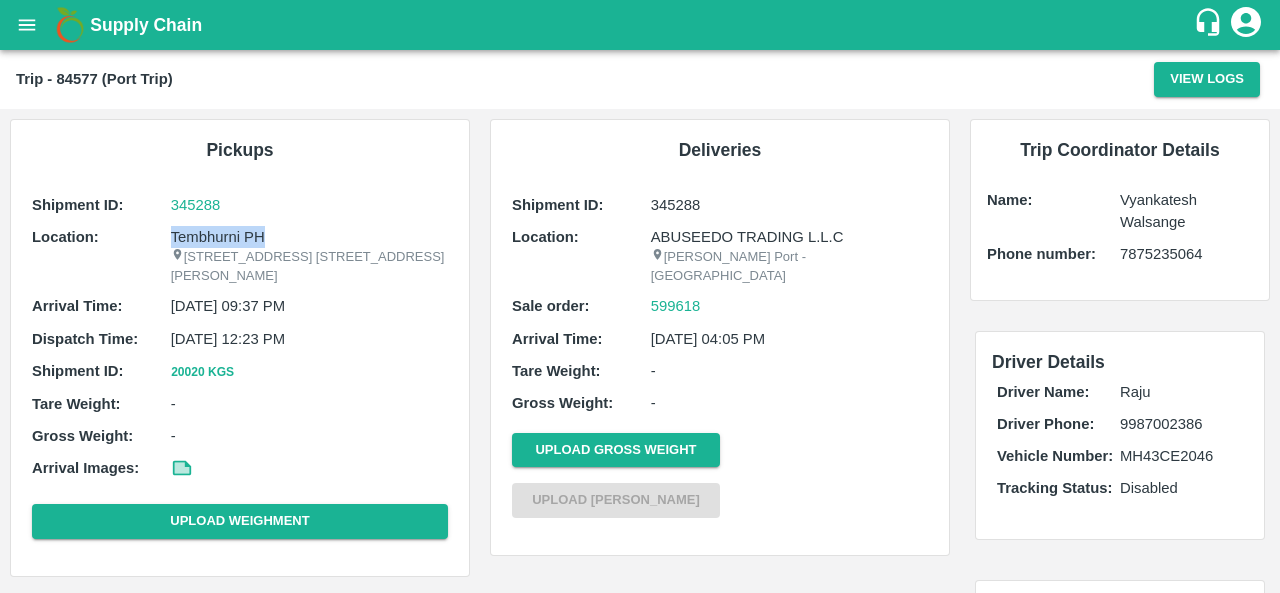 click on "Shipment ID: 345288 Location: Tembhurni PH Tembhurni PH 205, PLOT NO. E-5, YASHSHREE INDUSTRIES, M.I.D.C., A/P TEMBHURANI TAL MADHA, Solapur, Maharashtra, 413211, India Arrival Time: 13 Jul 2025, 09:37 PM Dispatch Time: 14 Jul 2025, 12:23 PM Shipment ID: 20020  Kgs Tare Weight: - Gross Weight: - Arrival Images: Upload Weighment" at bounding box center (240, 370) 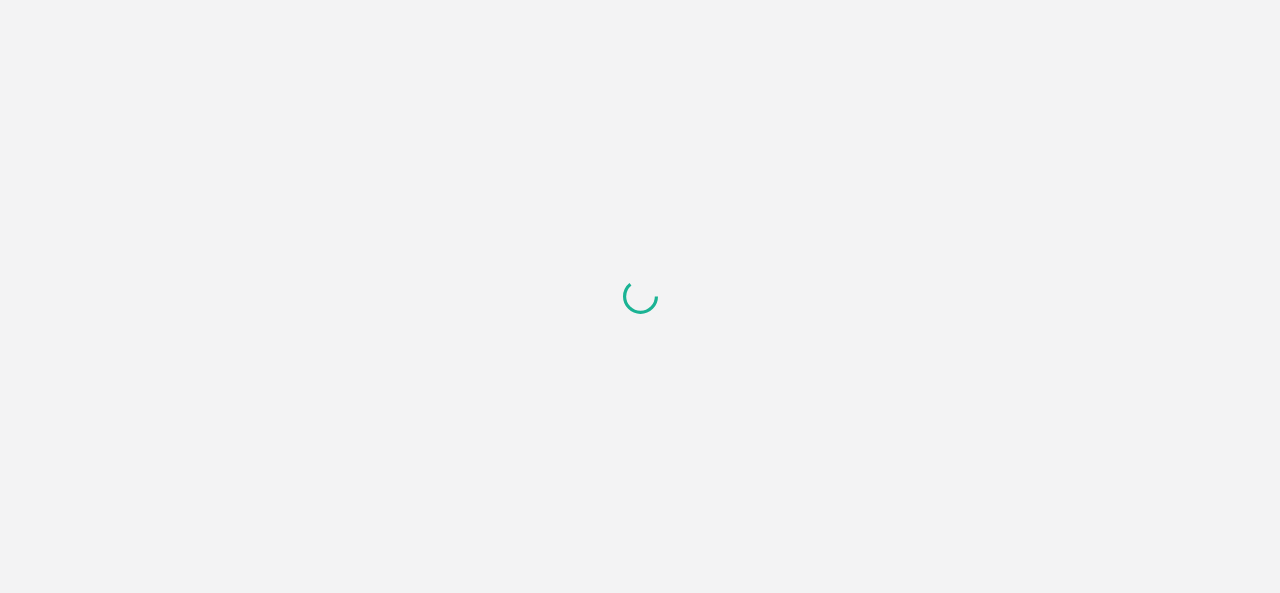 scroll, scrollTop: 0, scrollLeft: 0, axis: both 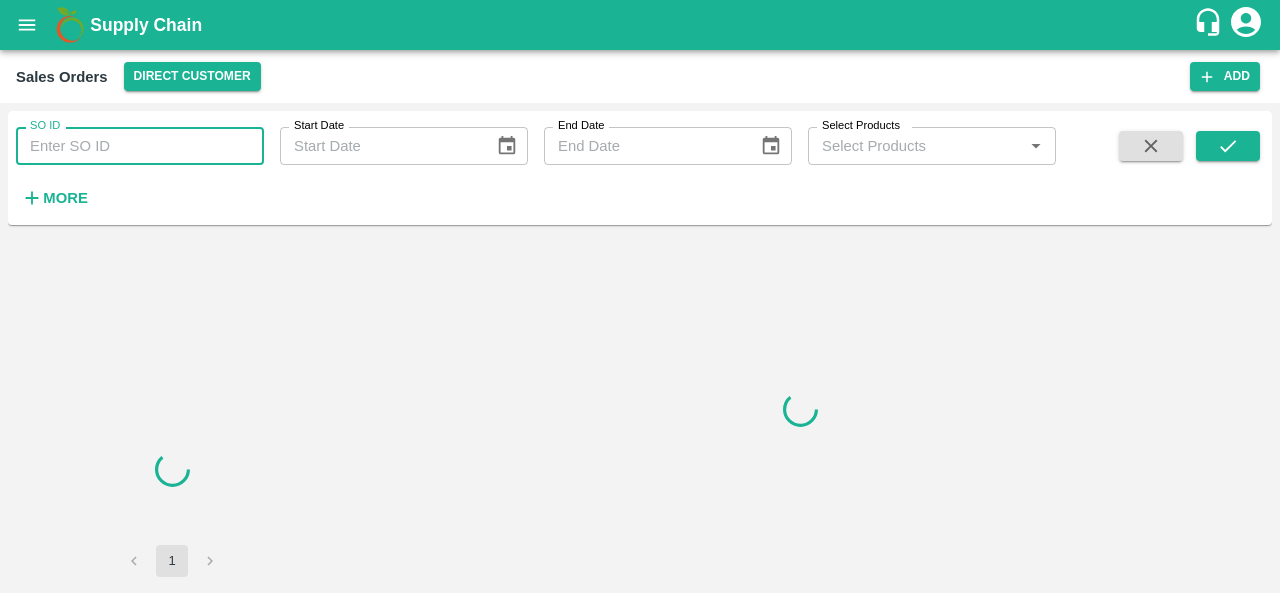 click on "SO ID" at bounding box center (140, 146) 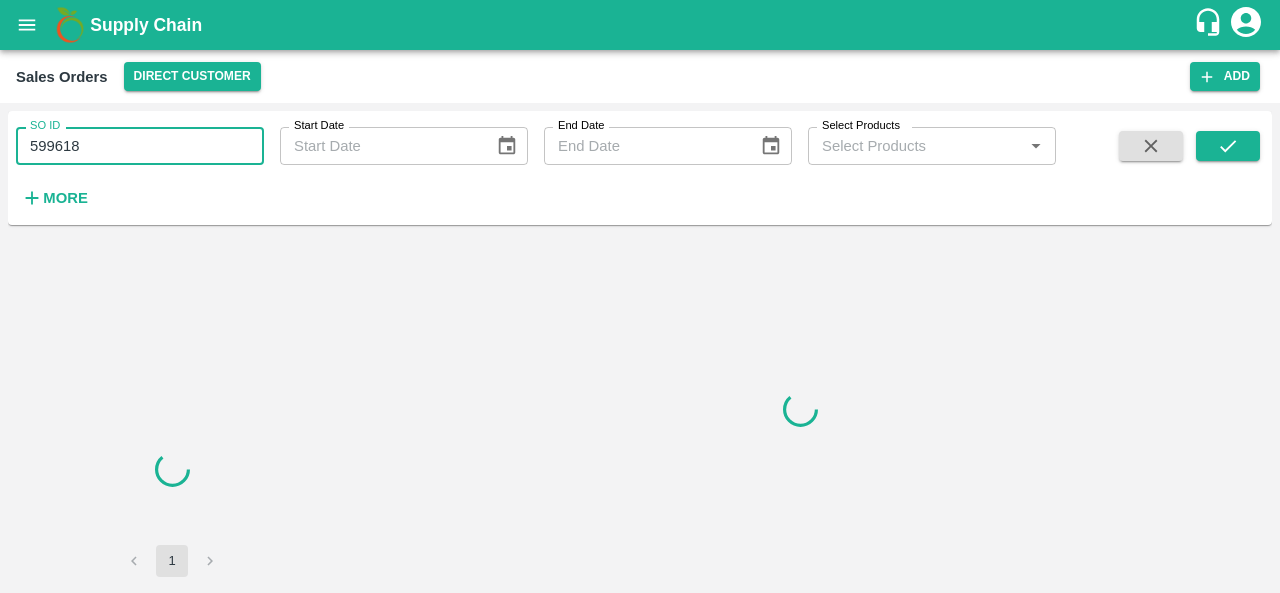click on "599618" at bounding box center [140, 146] 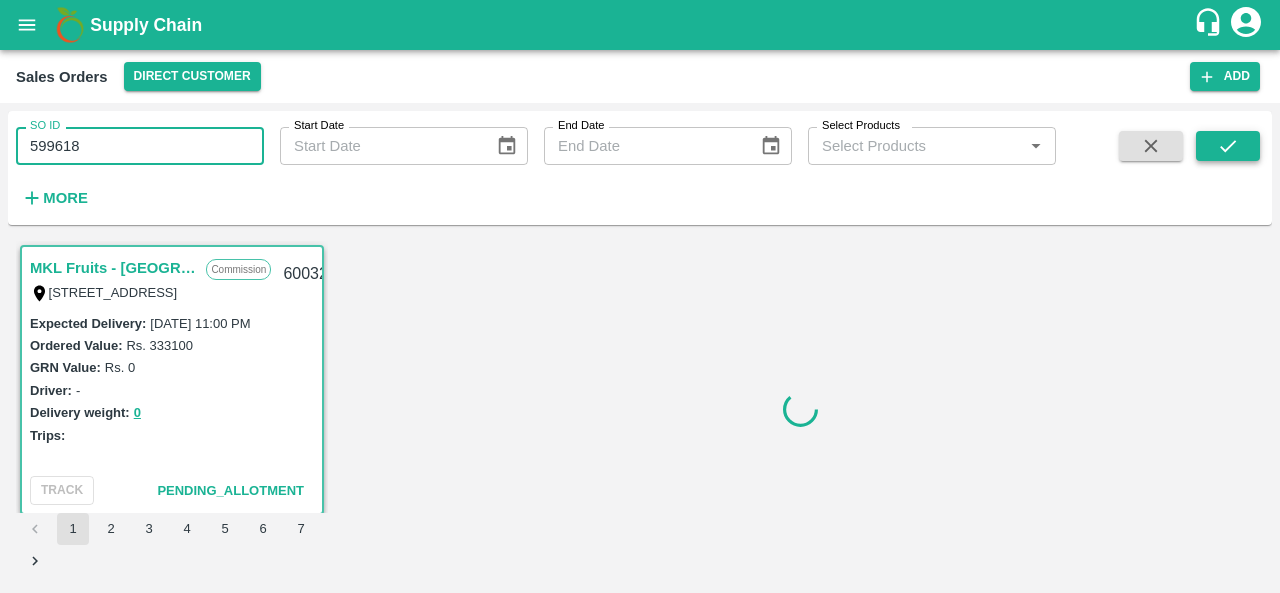 type on "599618" 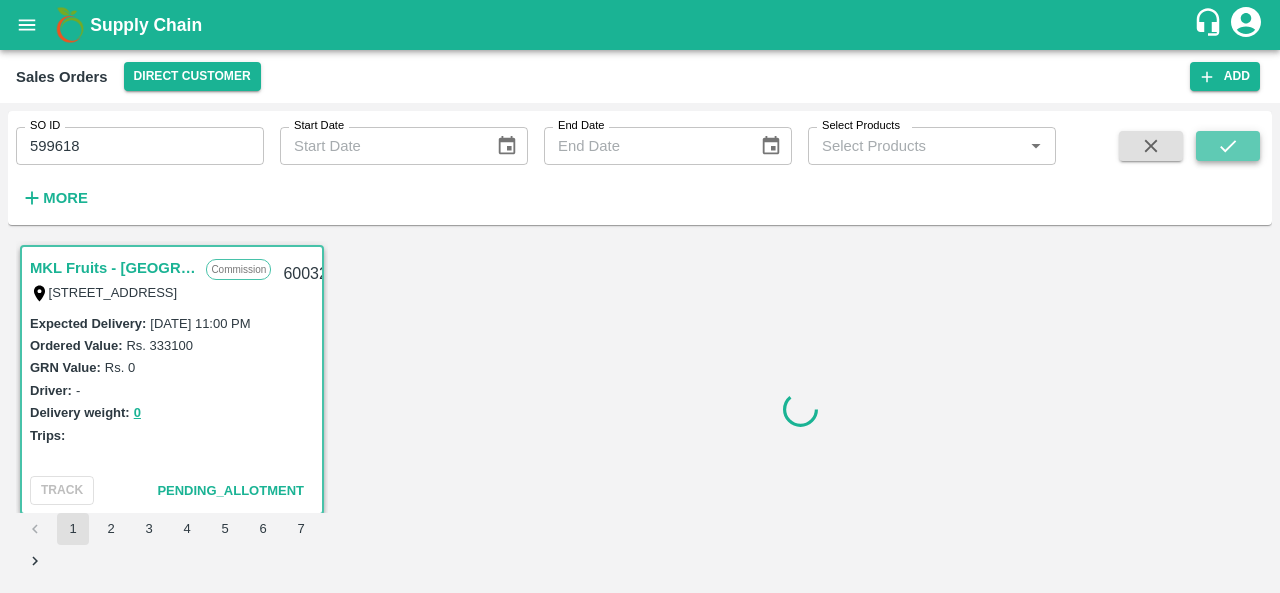 click 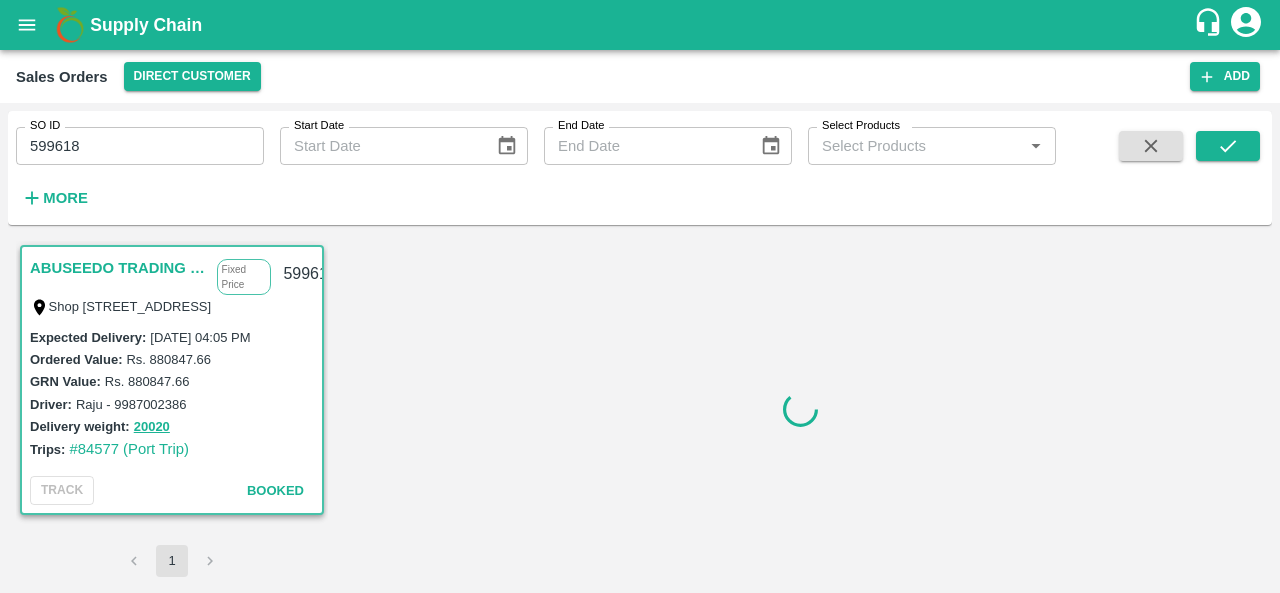 type 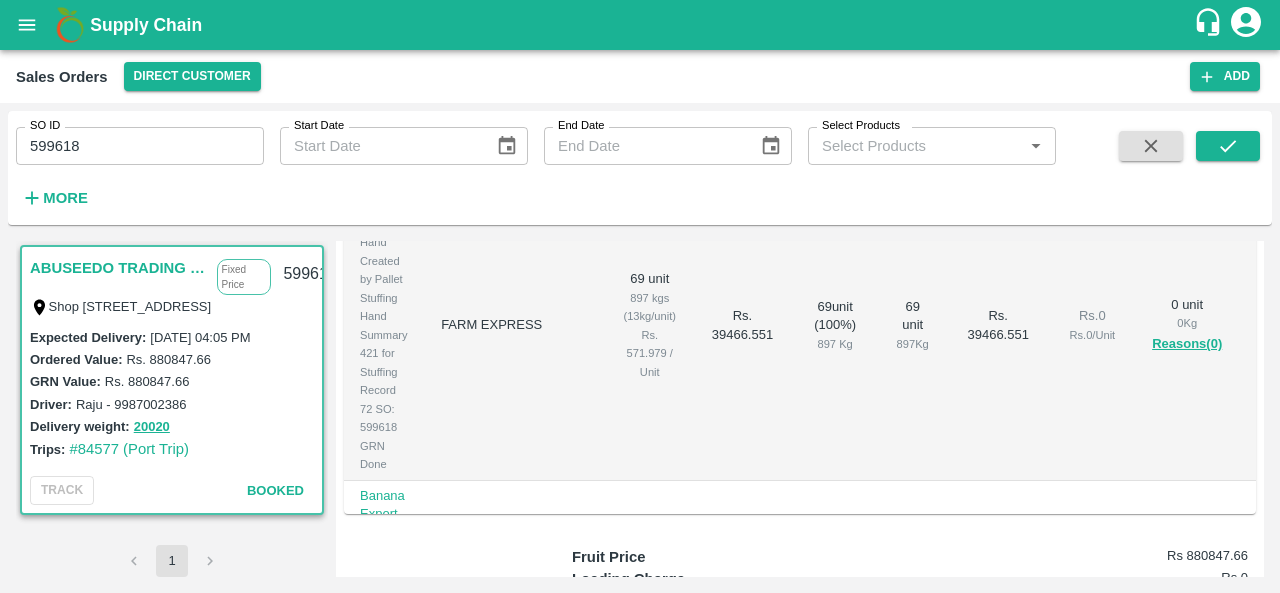 scroll, scrollTop: 512, scrollLeft: 0, axis: vertical 